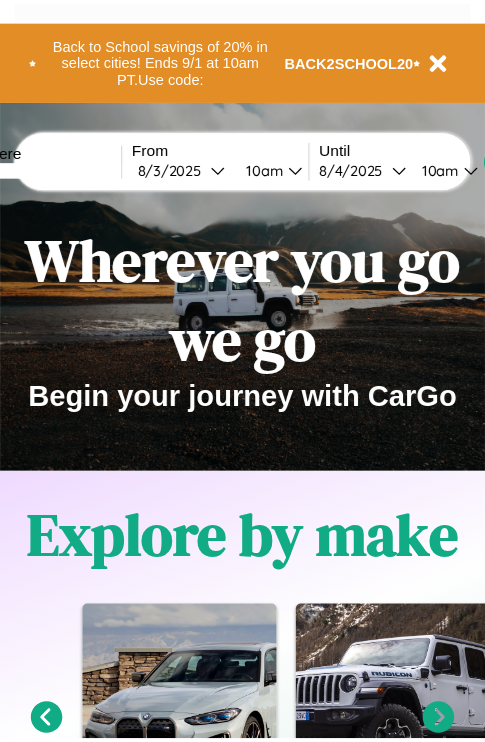 scroll, scrollTop: 0, scrollLeft: 0, axis: both 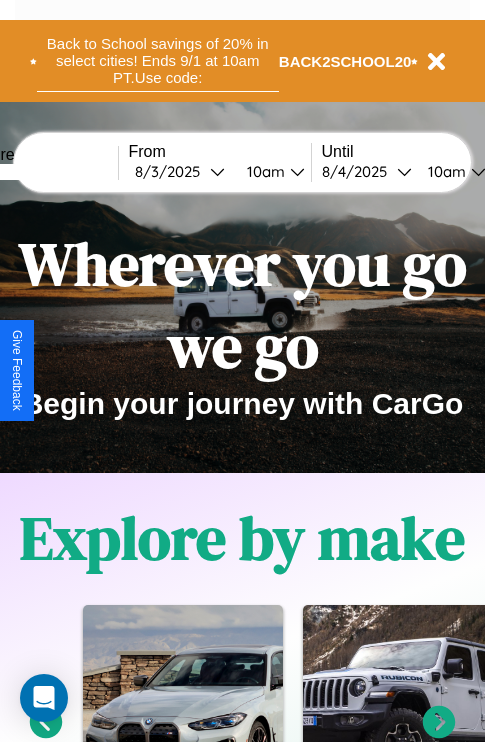click on "Back to School savings of 20% in select cities! Ends 9/1 at 10am PT.  Use code:" at bounding box center [158, 61] 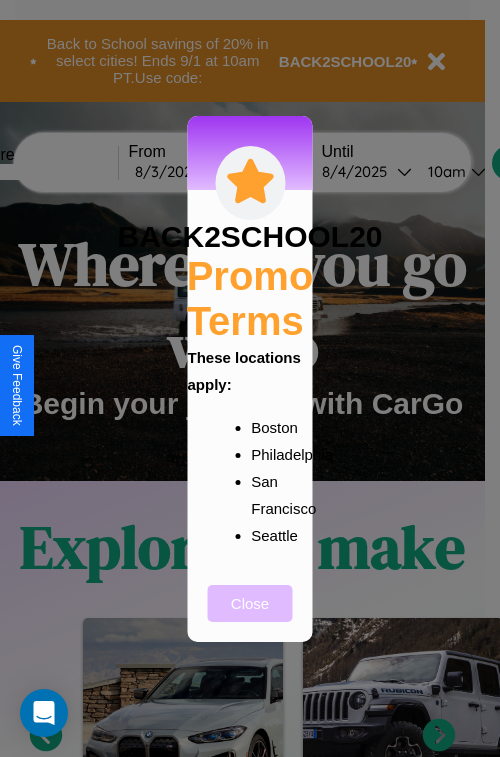 click on "Close" at bounding box center (250, 603) 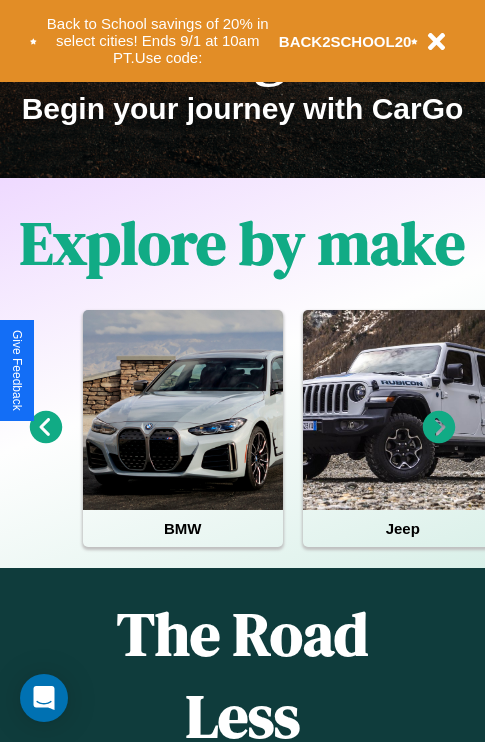 scroll, scrollTop: 308, scrollLeft: 0, axis: vertical 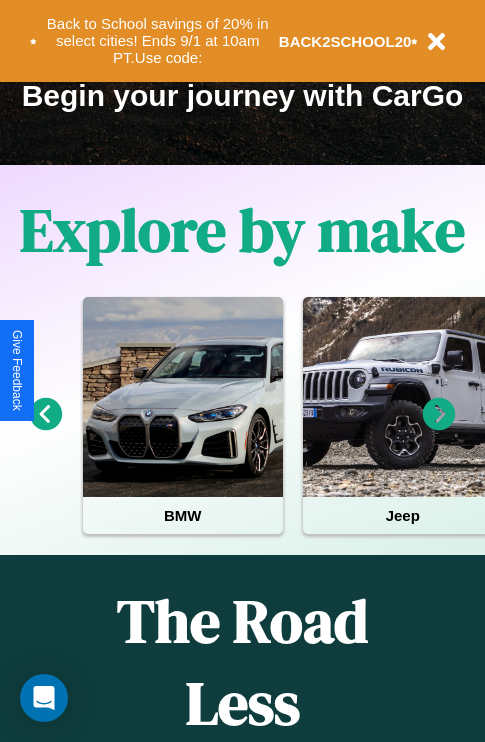 click 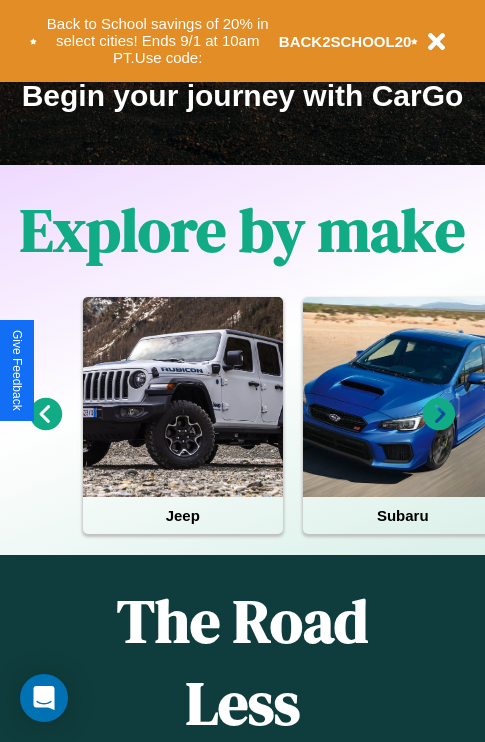 click 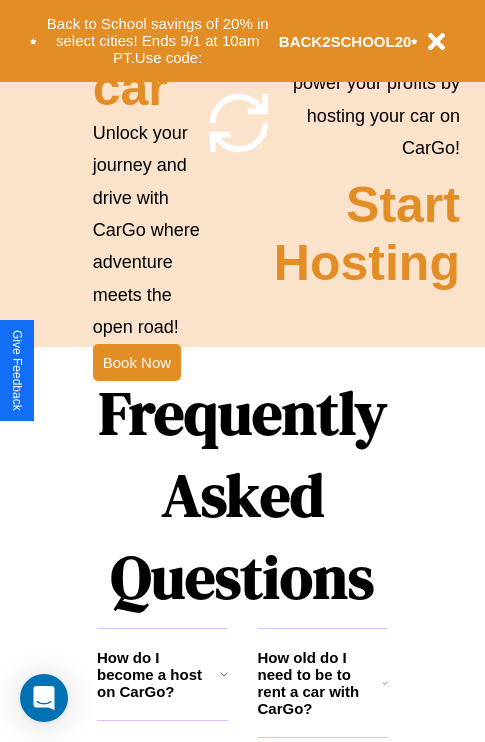 scroll, scrollTop: 1947, scrollLeft: 0, axis: vertical 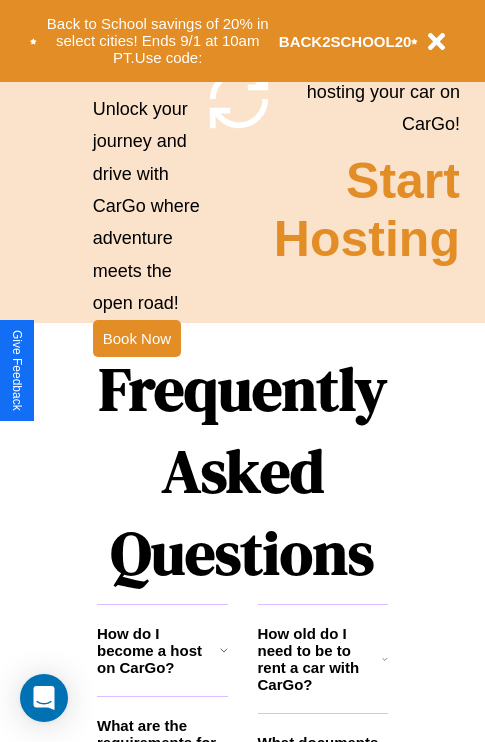click on "Frequently Asked Questions" at bounding box center [242, 471] 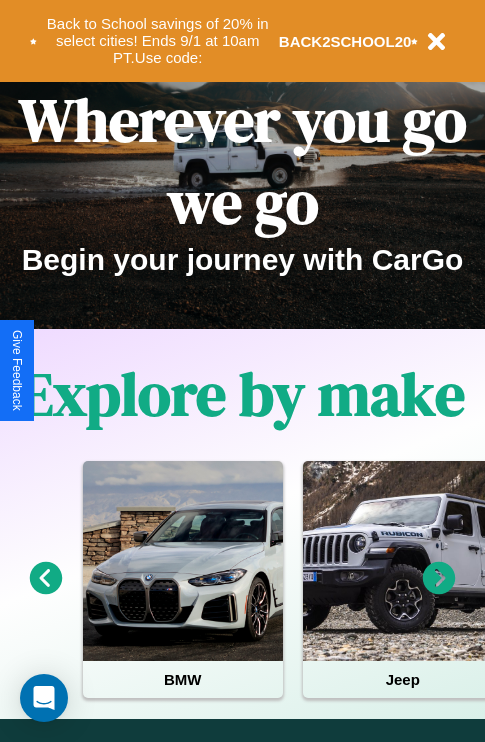 scroll, scrollTop: 0, scrollLeft: 0, axis: both 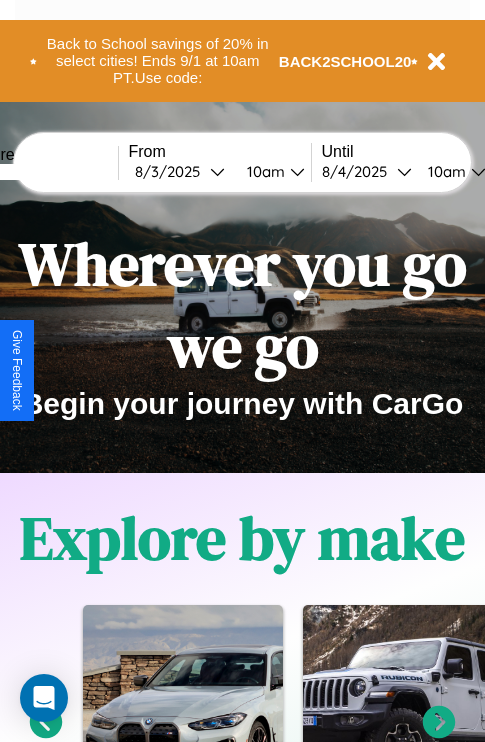 click at bounding box center [43, 172] 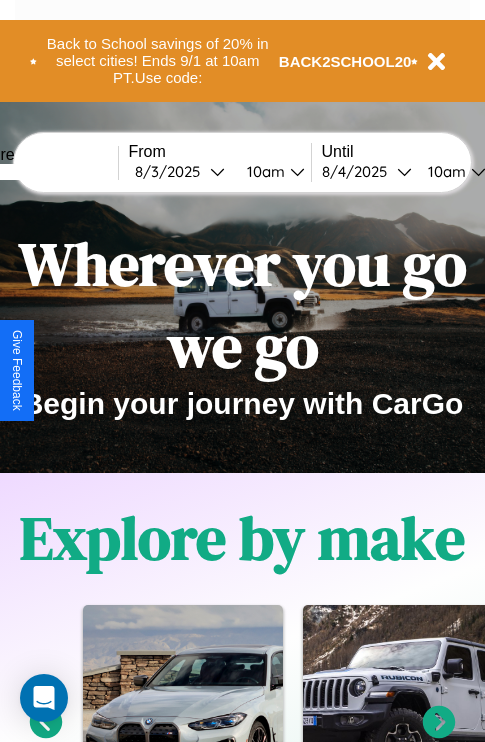 type on "****" 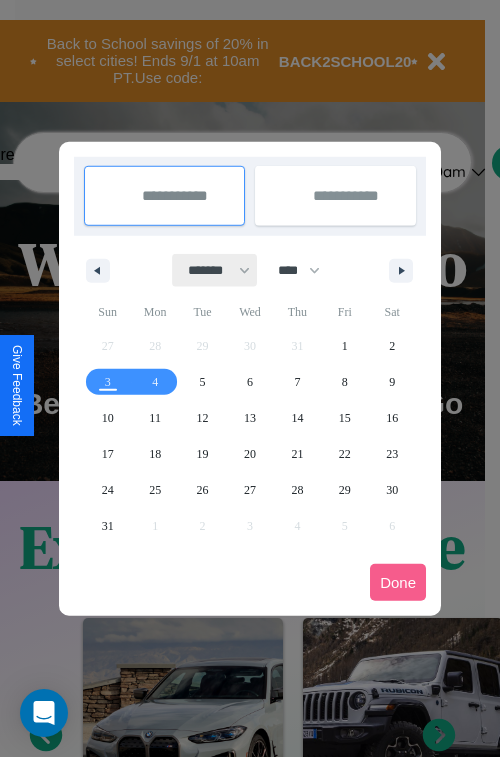 click on "******* ******** ***** ***** *** **** **** ****** ********* ******* ******** ********" at bounding box center (215, 270) 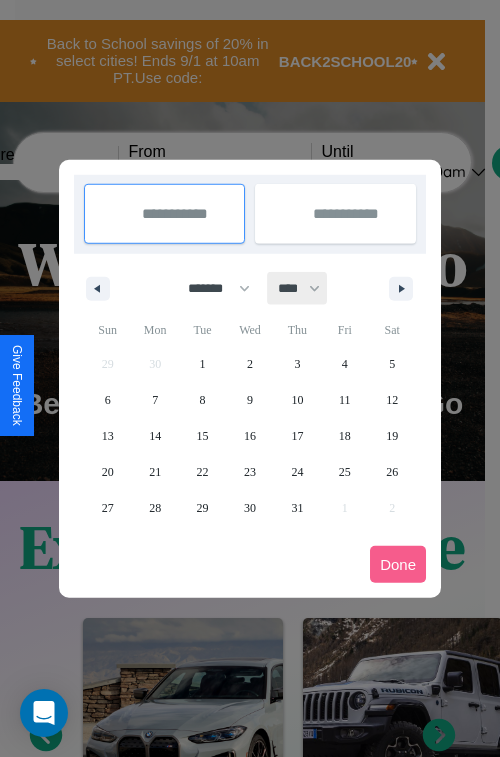 click on "**** **** **** **** **** **** **** **** **** **** **** **** **** **** **** **** **** **** **** **** **** **** **** **** **** **** **** **** **** **** **** **** **** **** **** **** **** **** **** **** **** **** **** **** **** **** **** **** **** **** **** **** **** **** **** **** **** **** **** **** **** **** **** **** **** **** **** **** **** **** **** **** **** **** **** **** **** **** **** **** **** **** **** **** **** **** **** **** **** **** **** **** **** **** **** **** **** **** **** **** **** **** **** **** **** **** **** **** **** **** **** **** **** **** **** **** **** **** **** **** ****" at bounding box center [298, 288] 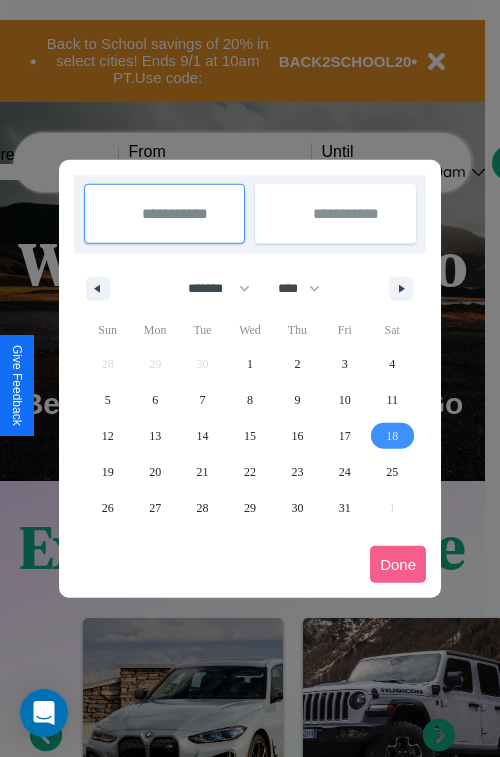 click on "18" at bounding box center (392, 436) 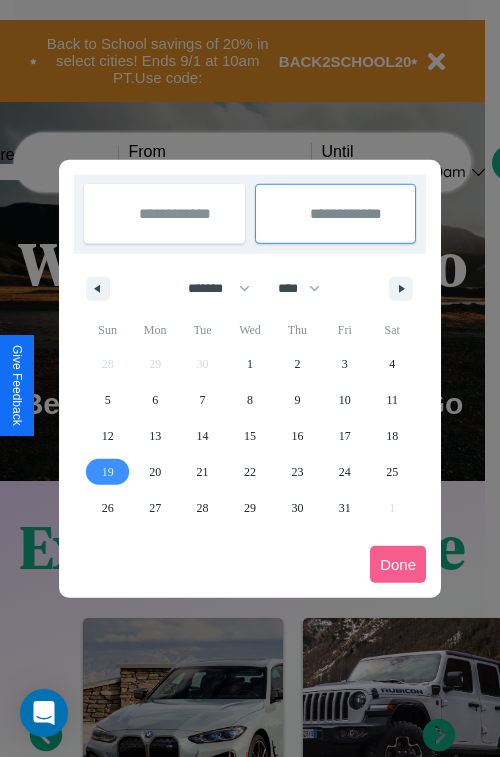click on "19" at bounding box center [108, 472] 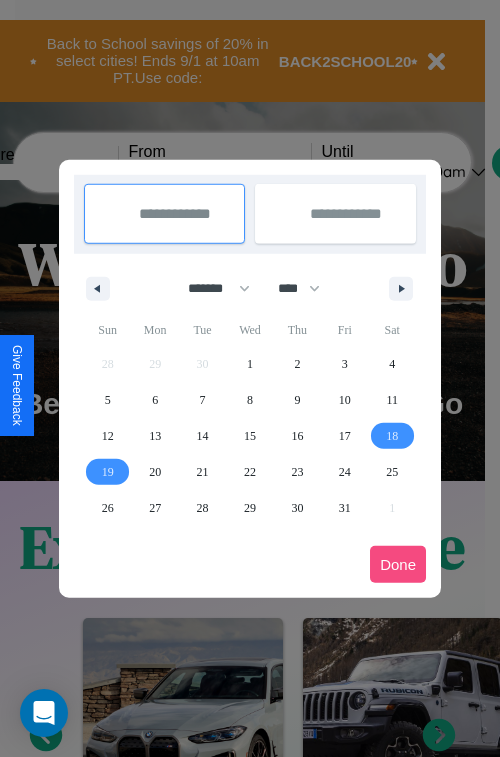 click on "Done" at bounding box center (398, 564) 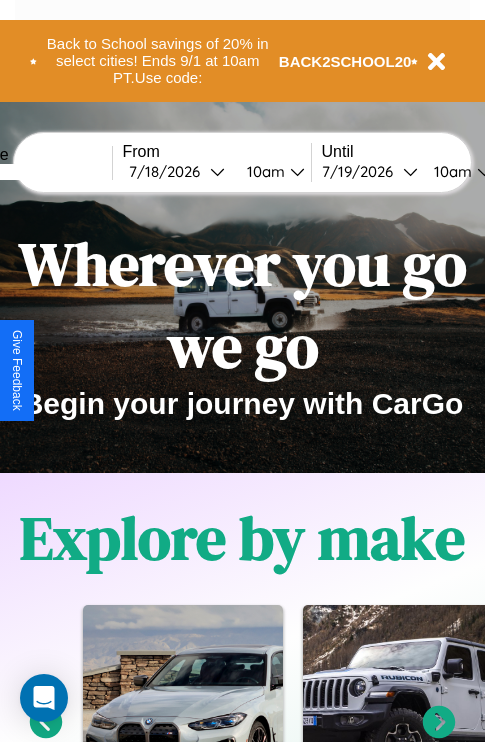 scroll, scrollTop: 0, scrollLeft: 74, axis: horizontal 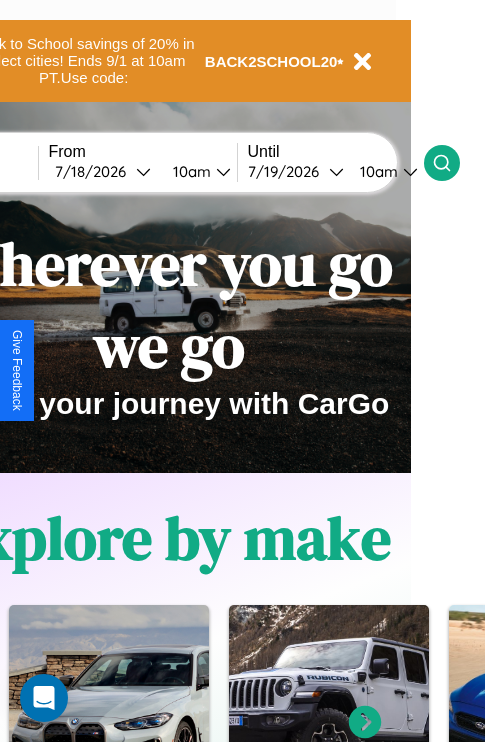click 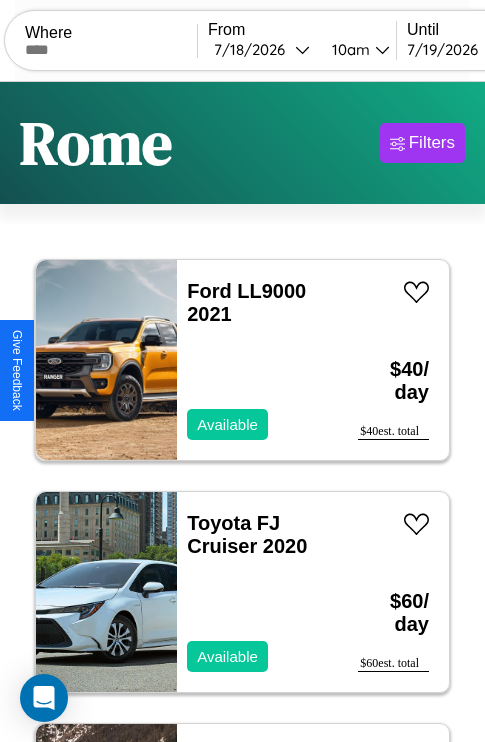 scroll, scrollTop: 95, scrollLeft: 0, axis: vertical 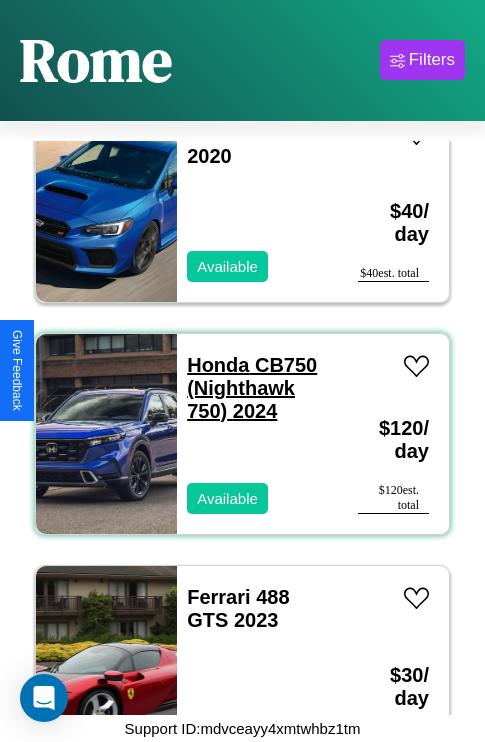 click on "Honda   CB750 (Nighthawk 750)   2024" at bounding box center [252, 388] 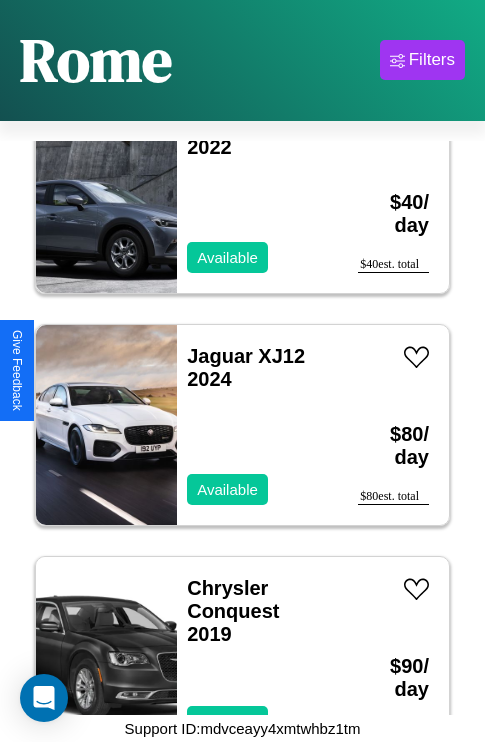 scroll, scrollTop: 11211, scrollLeft: 0, axis: vertical 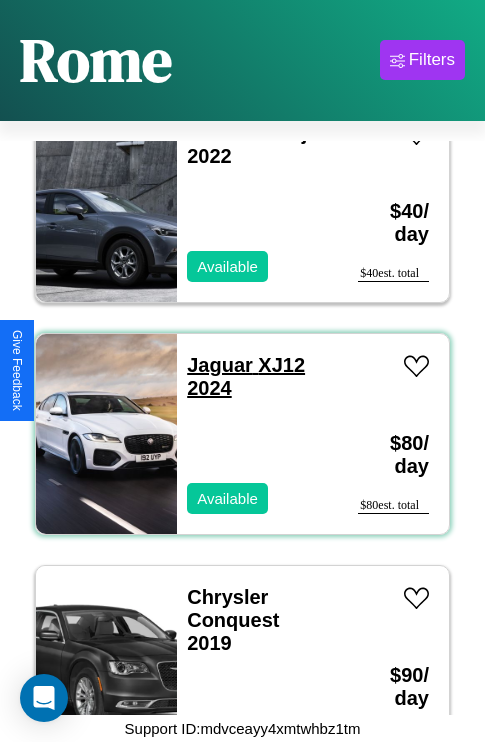 click on "Jaguar   XJ12   2024" at bounding box center (246, 376) 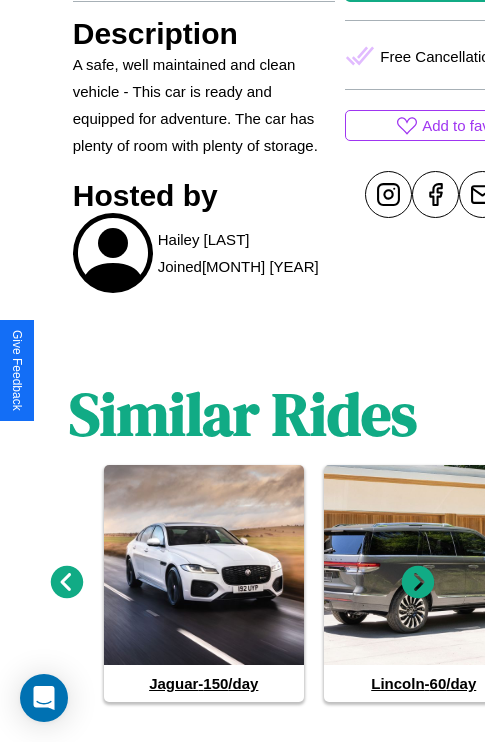 scroll, scrollTop: 957, scrollLeft: 0, axis: vertical 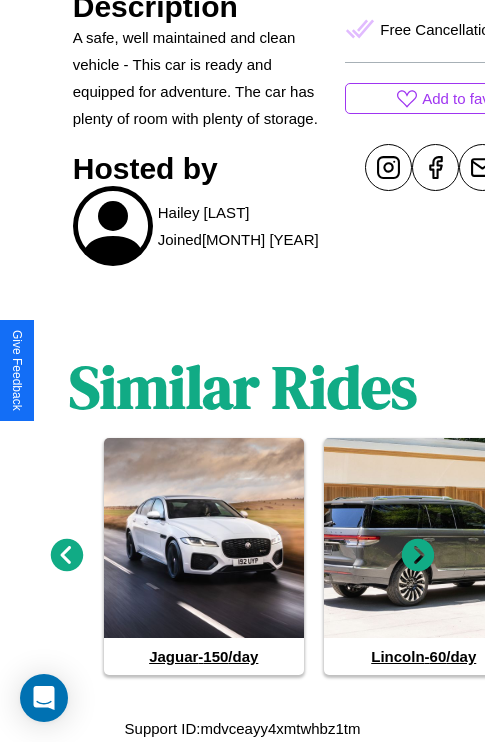 click 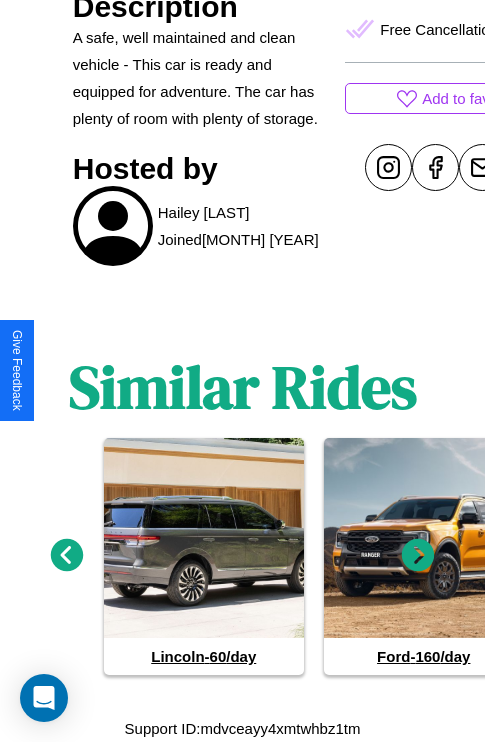 click 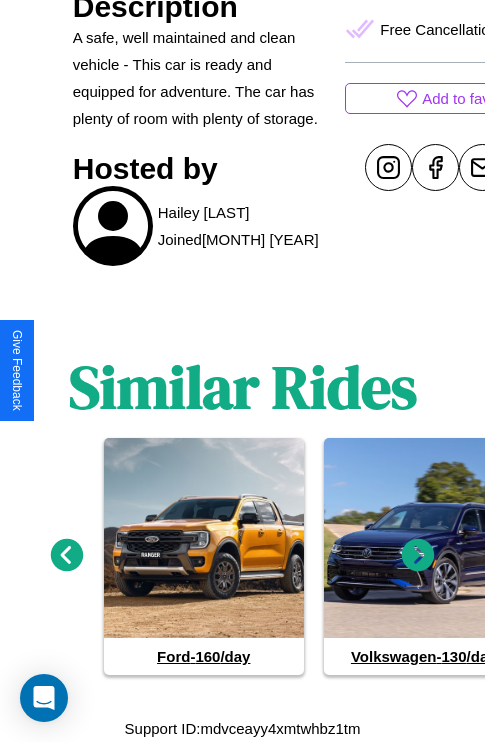 click 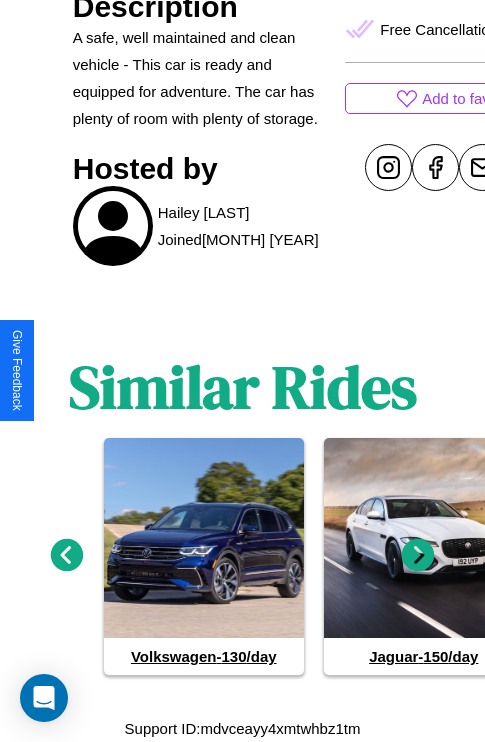 click 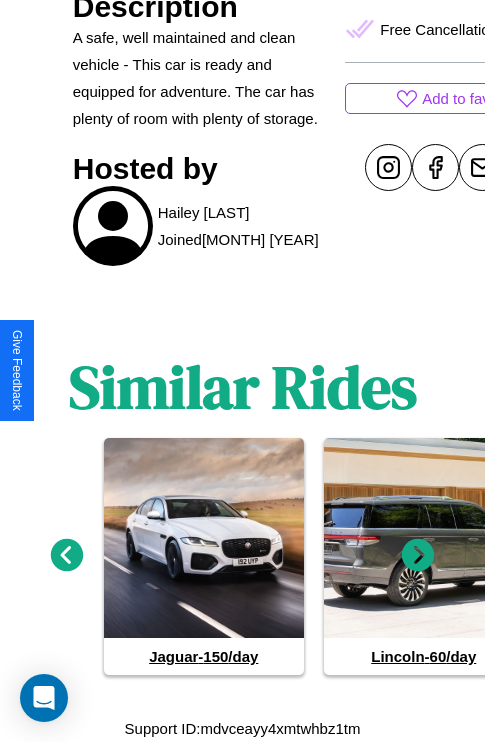 click 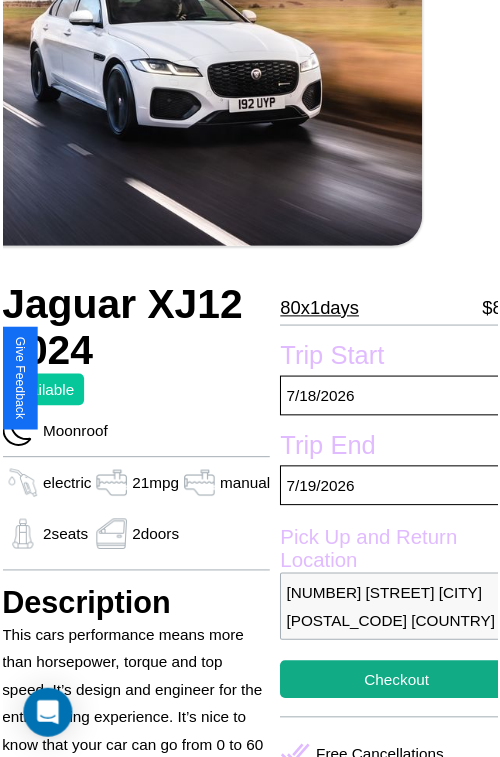 scroll, scrollTop: 221, scrollLeft: 80, axis: both 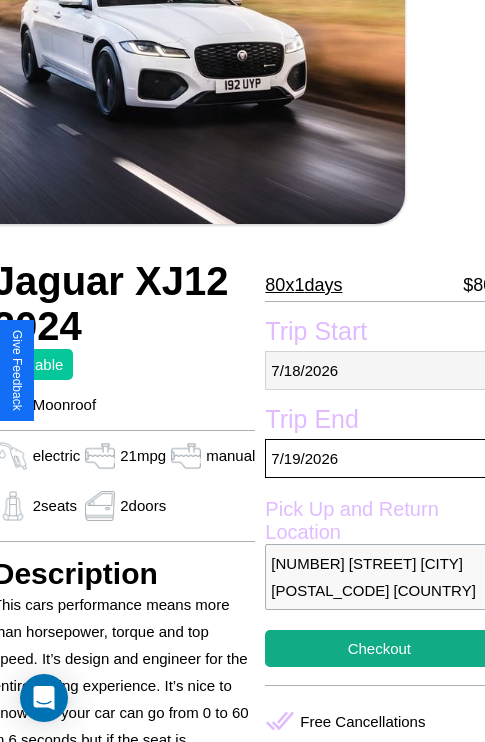 click on "[DATE]" at bounding box center (379, 370) 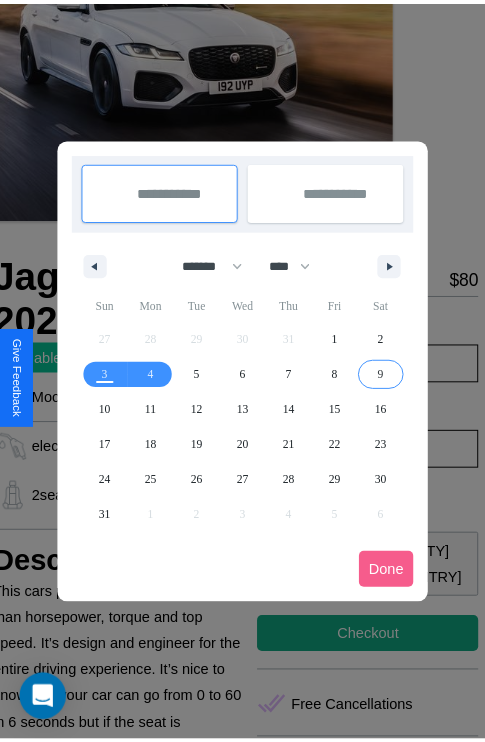 scroll, scrollTop: 0, scrollLeft: 80, axis: horizontal 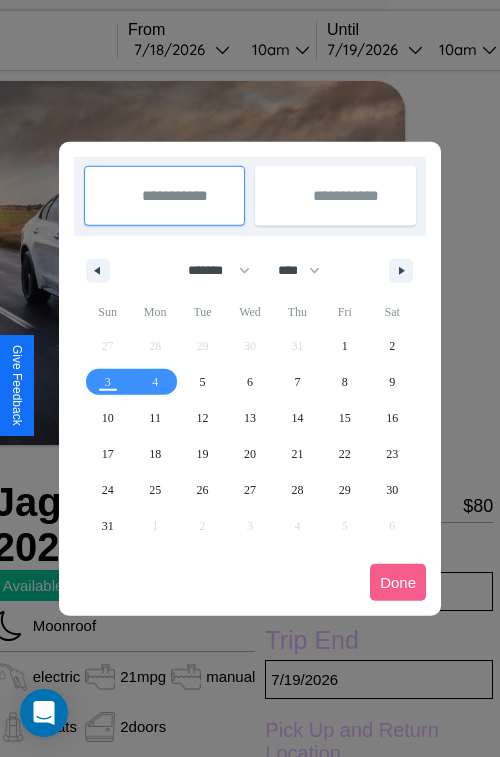click at bounding box center [250, 378] 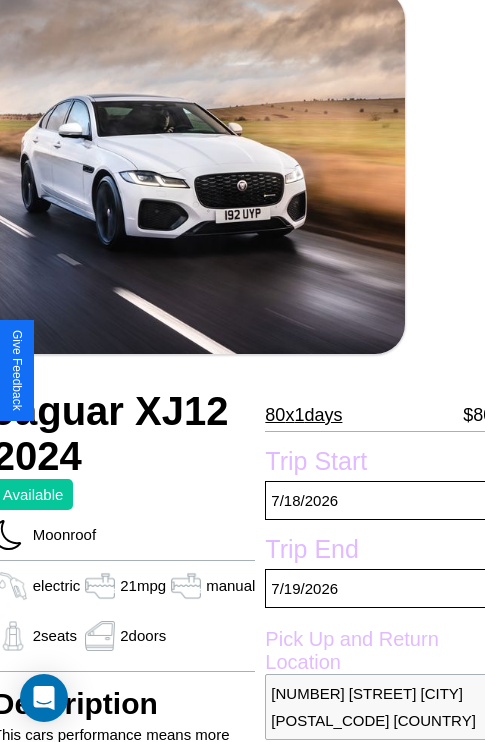 scroll, scrollTop: 135, scrollLeft: 80, axis: both 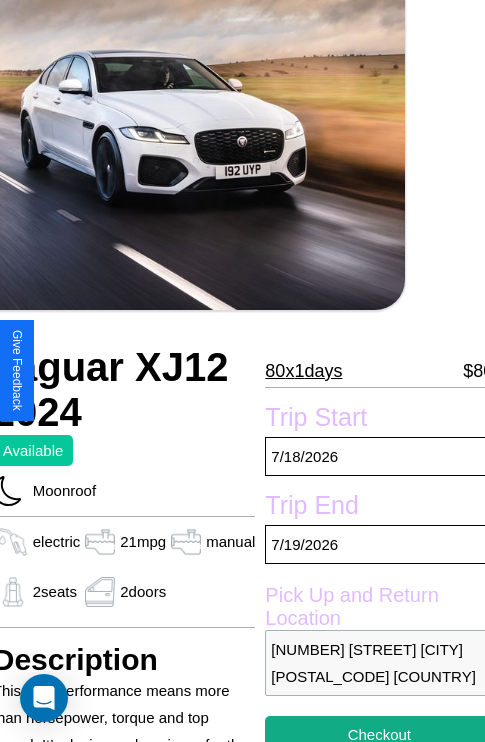 click on "80  x  1  days" at bounding box center [303, 371] 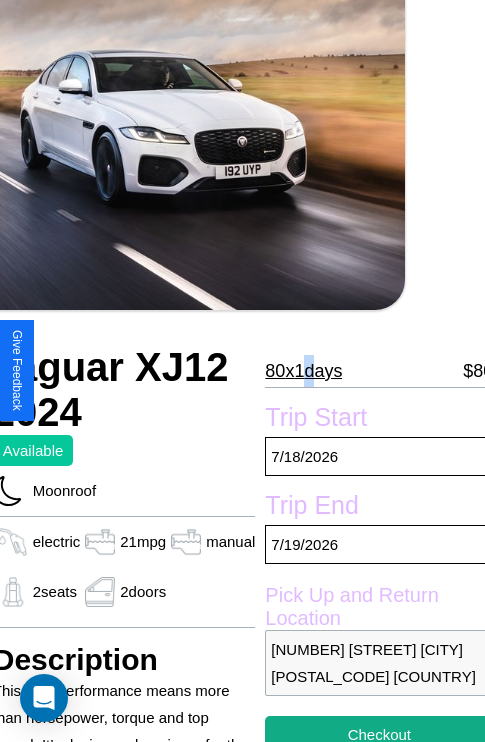 click on "80  x  1  days" at bounding box center (303, 371) 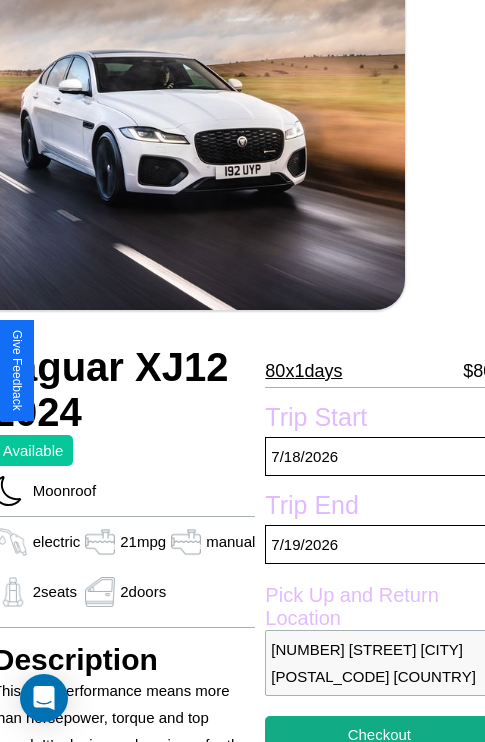 click on "80  x  1  days" at bounding box center (303, 371) 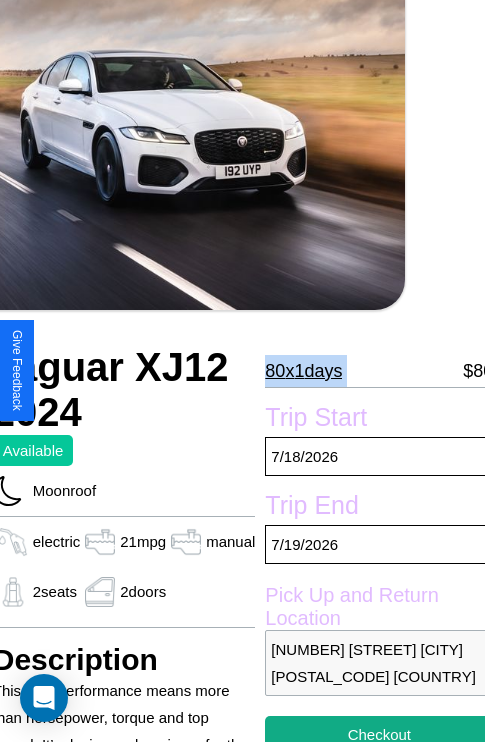 click on "80  x  1  days" at bounding box center (303, 371) 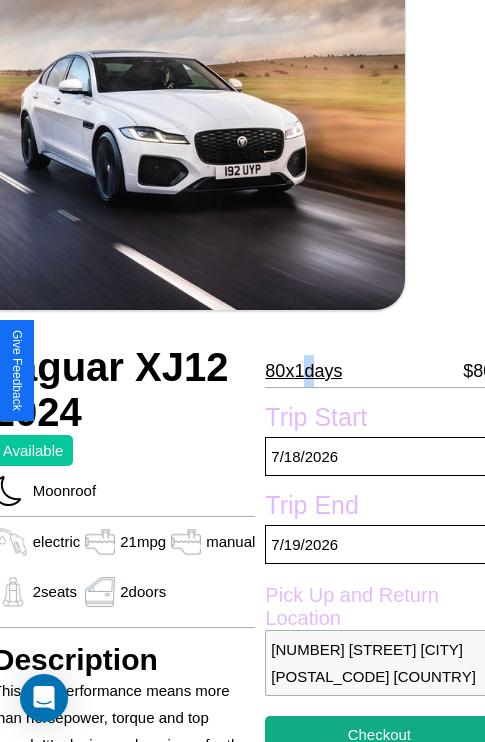 click on "80  x  1  days" at bounding box center (303, 371) 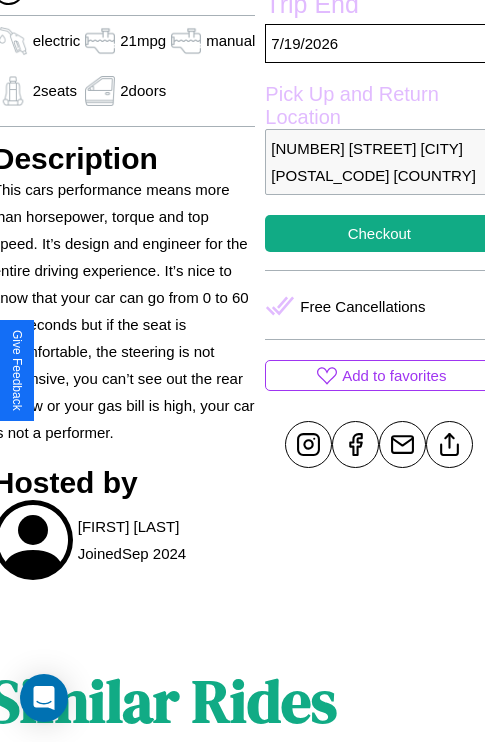 scroll, scrollTop: 710, scrollLeft: 80, axis: both 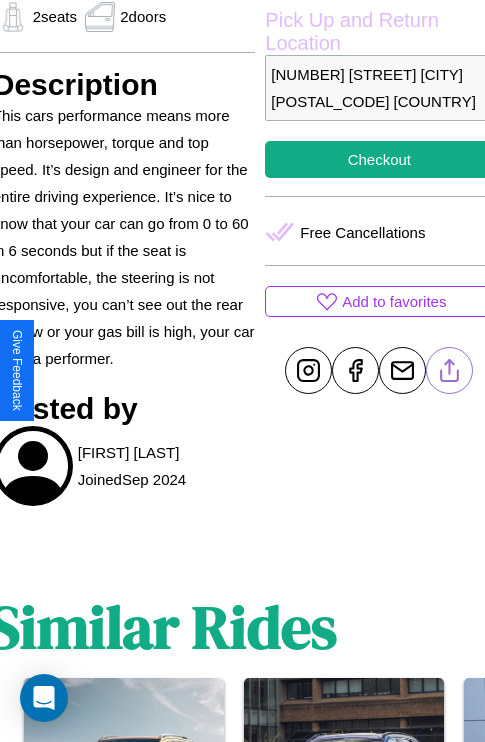click 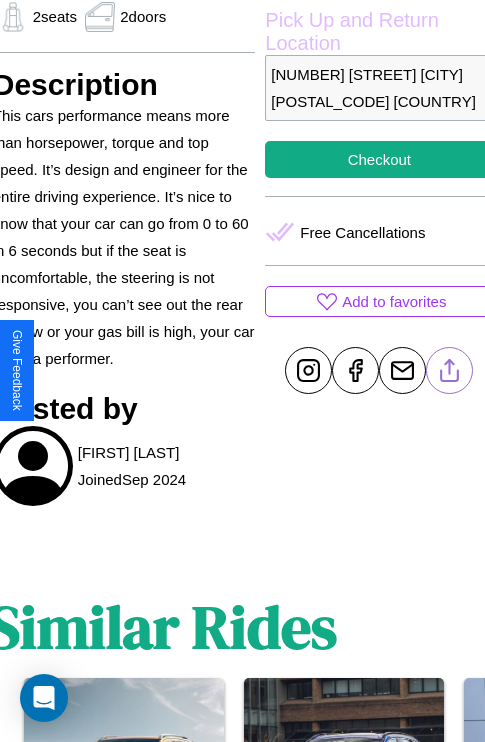 scroll, scrollTop: 499, scrollLeft: 80, axis: both 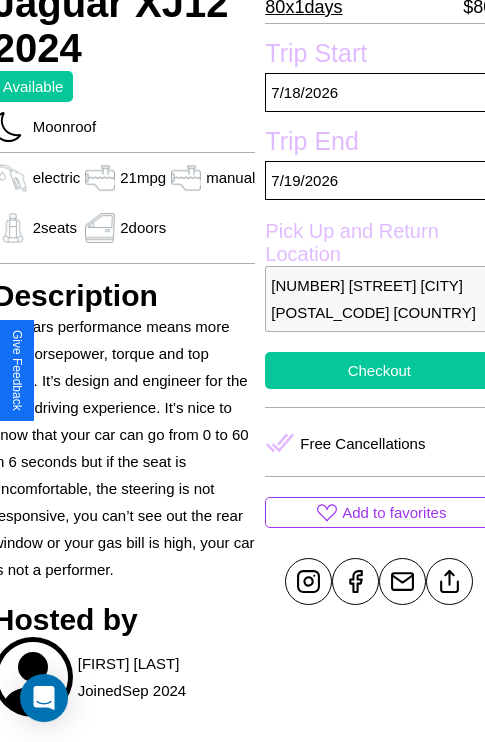 click on "Checkout" at bounding box center (379, 370) 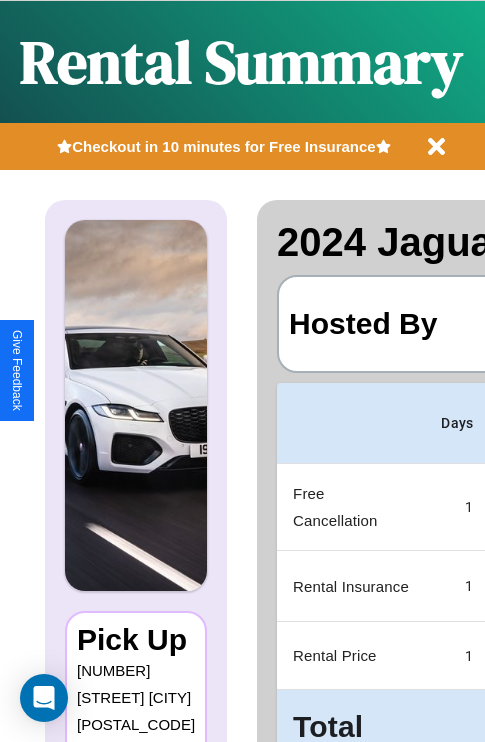 scroll, scrollTop: 0, scrollLeft: 378, axis: horizontal 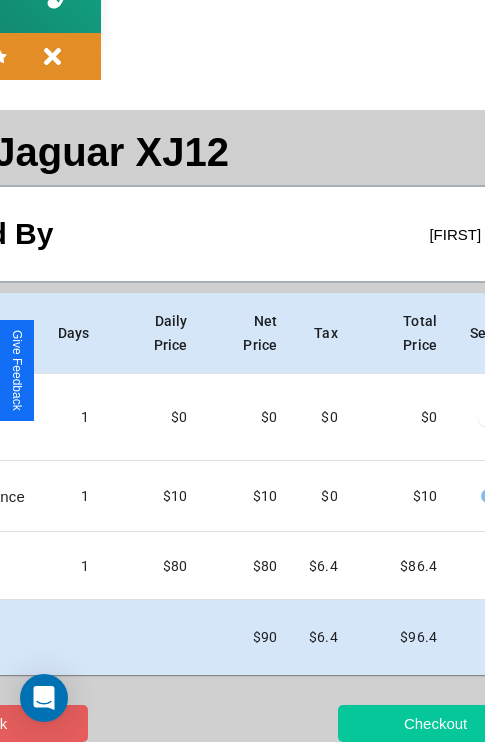 click on "Checkout" at bounding box center (435, 723) 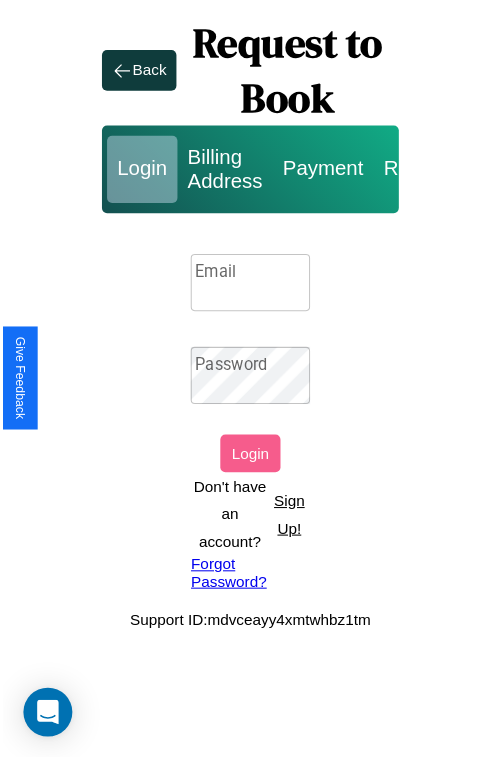 scroll, scrollTop: 0, scrollLeft: 0, axis: both 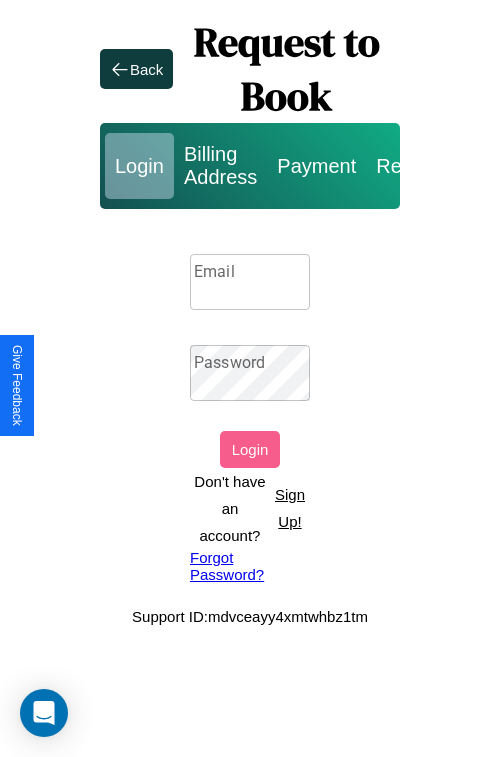 click on "Sign Up!" at bounding box center [290, 508] 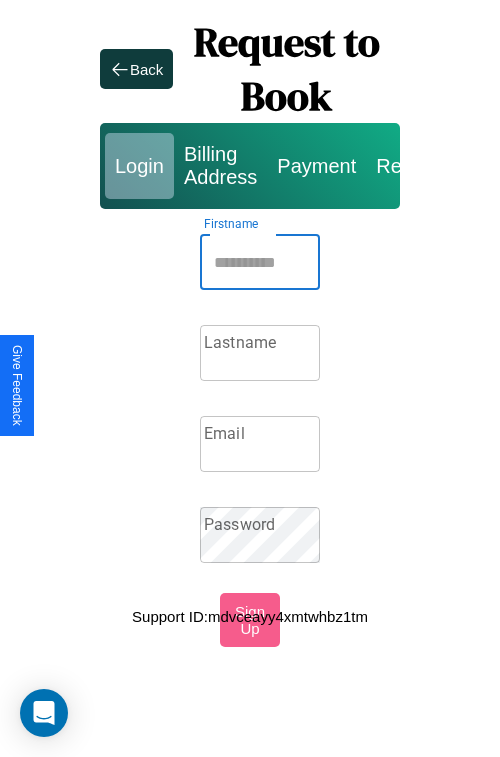 click on "Firstname" at bounding box center (260, 262) 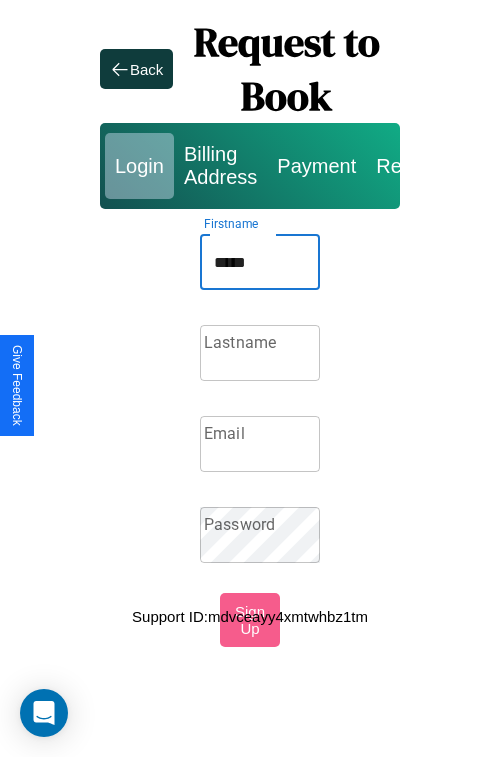 type on "*****" 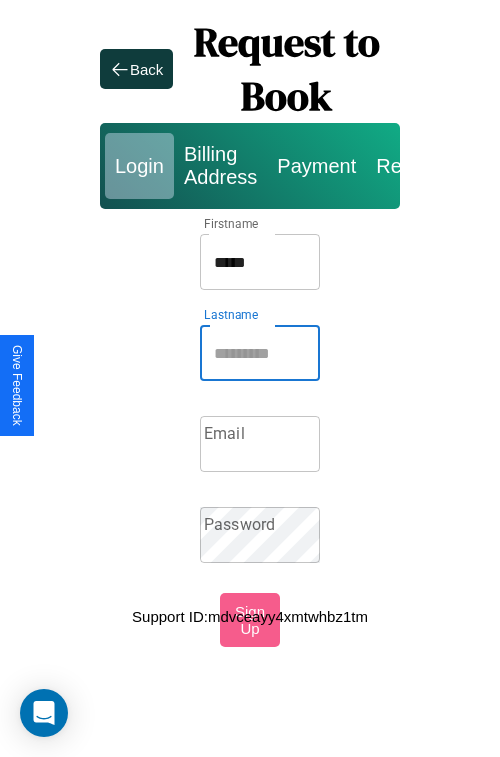 click on "Lastname" at bounding box center (260, 353) 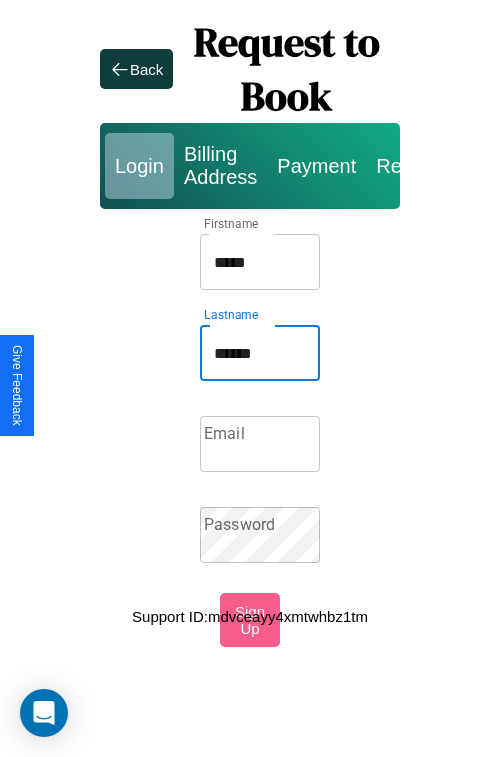type on "******" 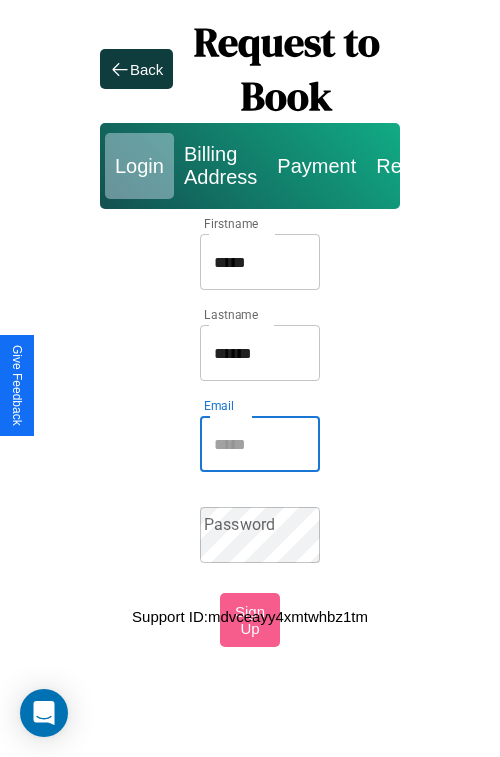 click on "Email" at bounding box center (260, 444) 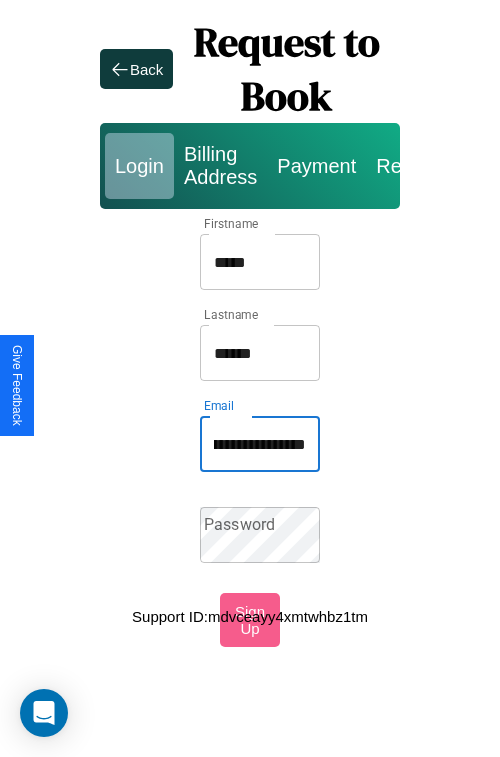 scroll, scrollTop: 0, scrollLeft: 74, axis: horizontal 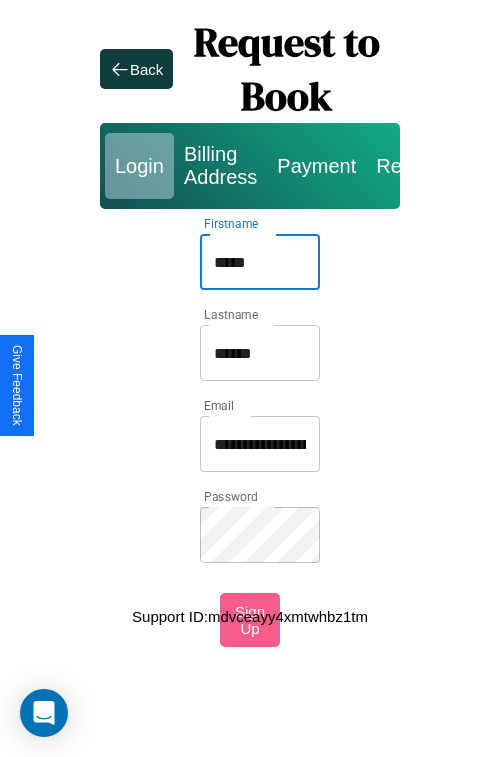 click on "*****" at bounding box center (260, 262) 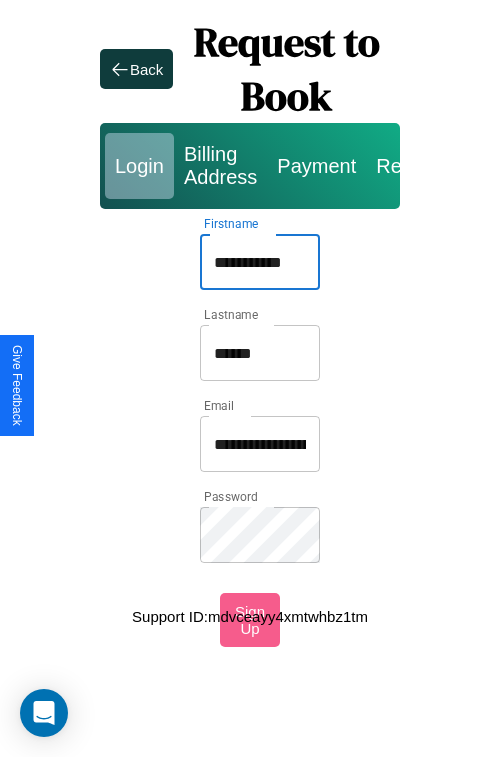 type on "**********" 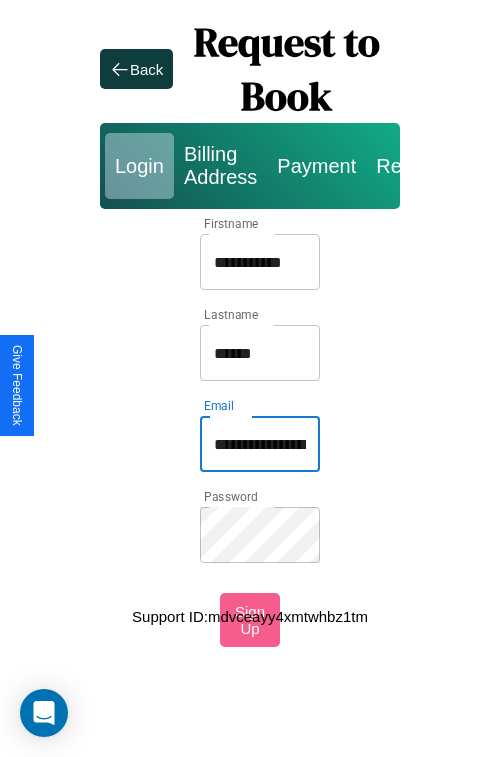 type on "**********" 